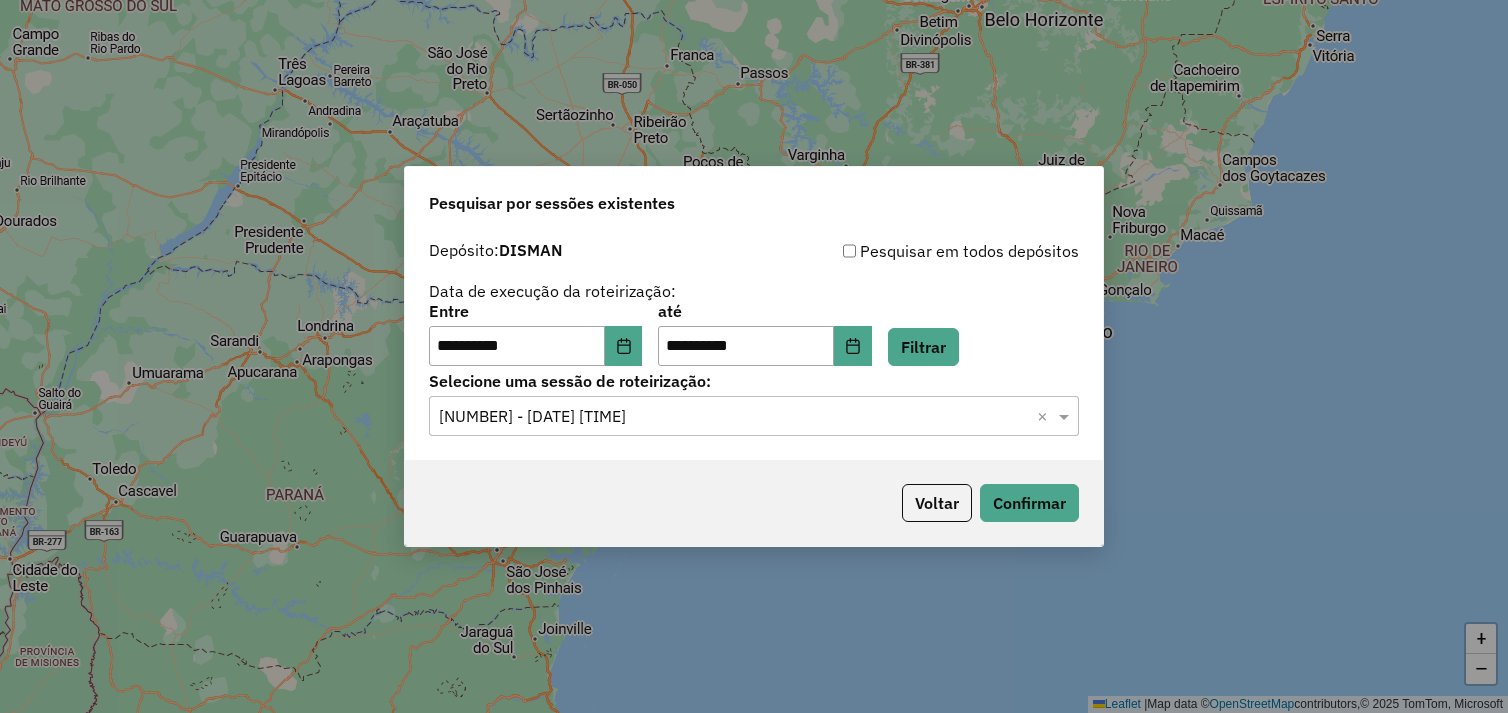 scroll, scrollTop: 0, scrollLeft: 0, axis: both 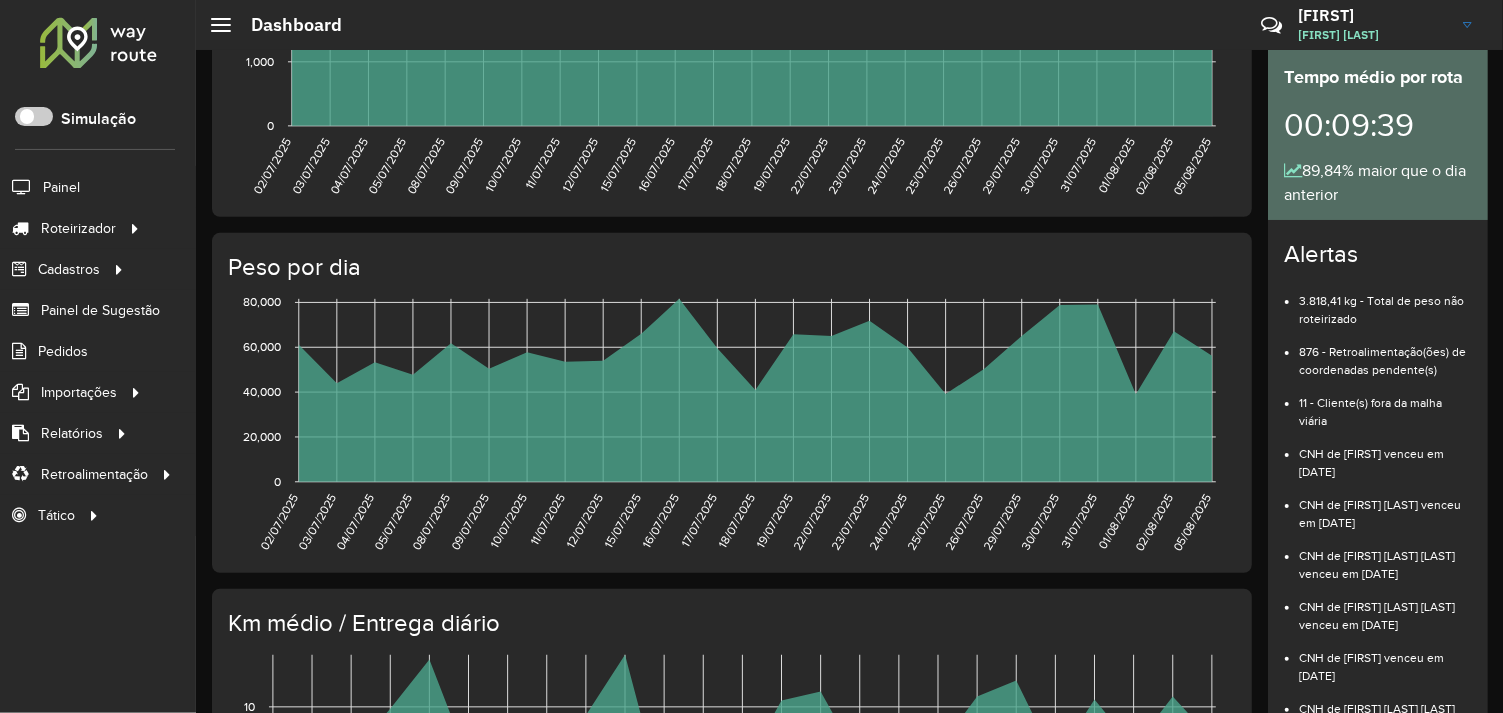 click on "Dashboard  Críticas? Dúvidas? Elogios? Sugestões? Entre em contato conosco!  Fran Fran  Almeida" 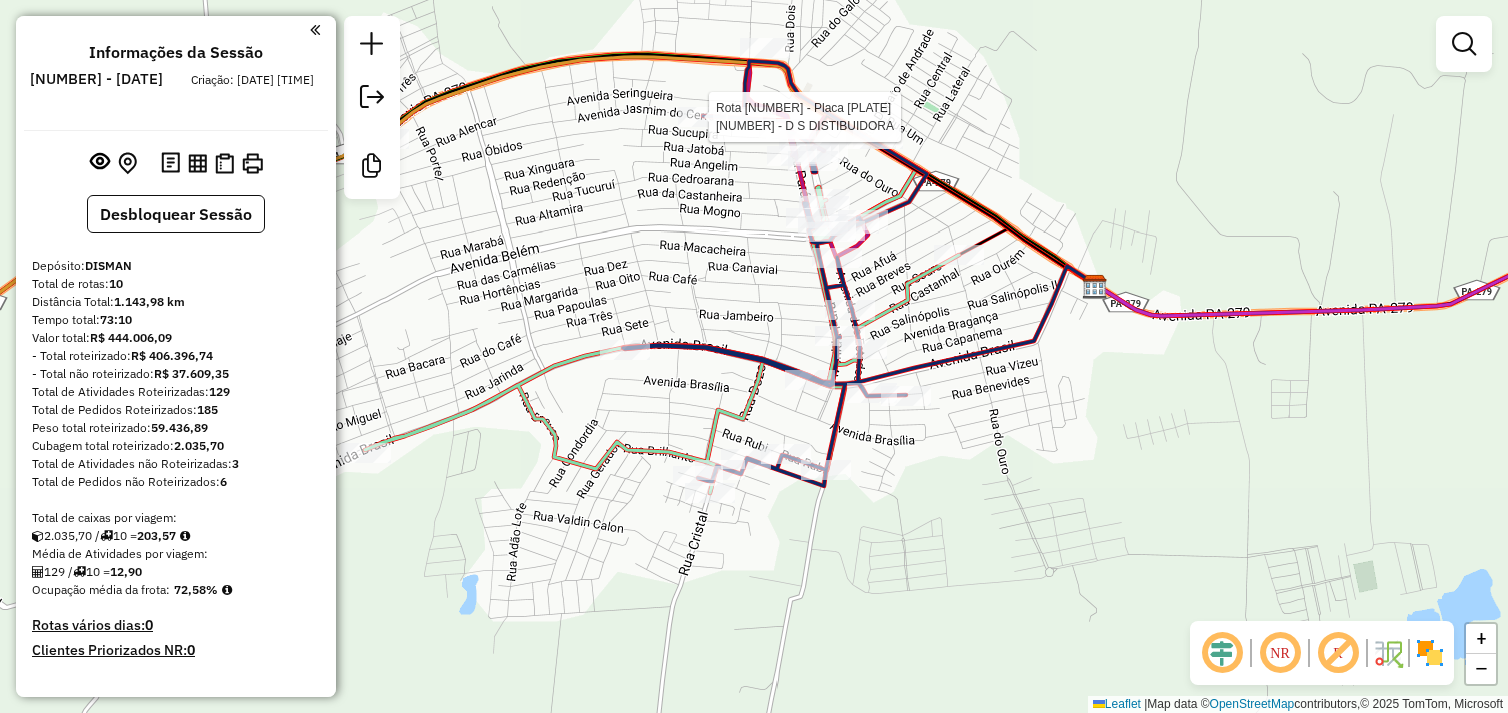 scroll, scrollTop: 0, scrollLeft: 0, axis: both 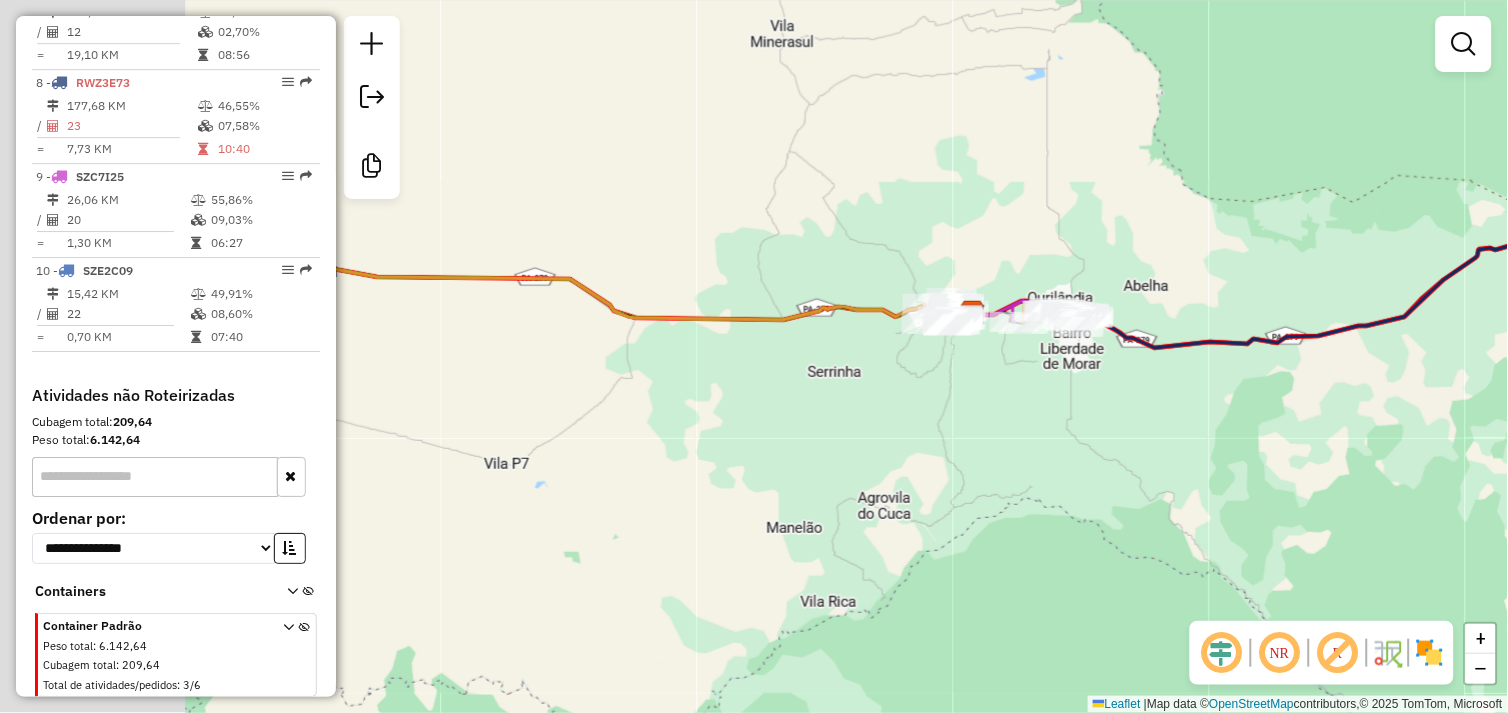 drag, startPoint x: 708, startPoint y: 433, endPoint x: 801, endPoint y: 403, distance: 97.71899 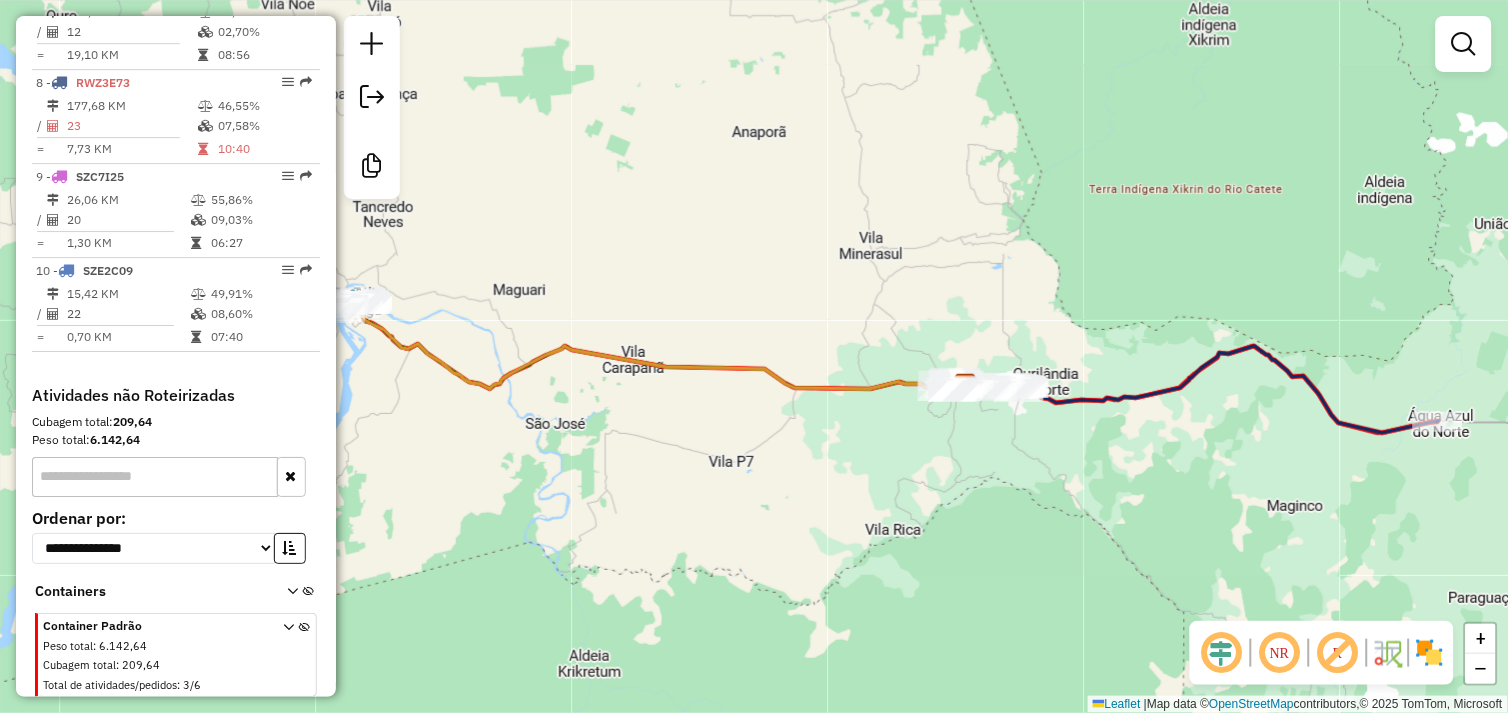 drag, startPoint x: 713, startPoint y: 471, endPoint x: 913, endPoint y: 486, distance: 200.5617 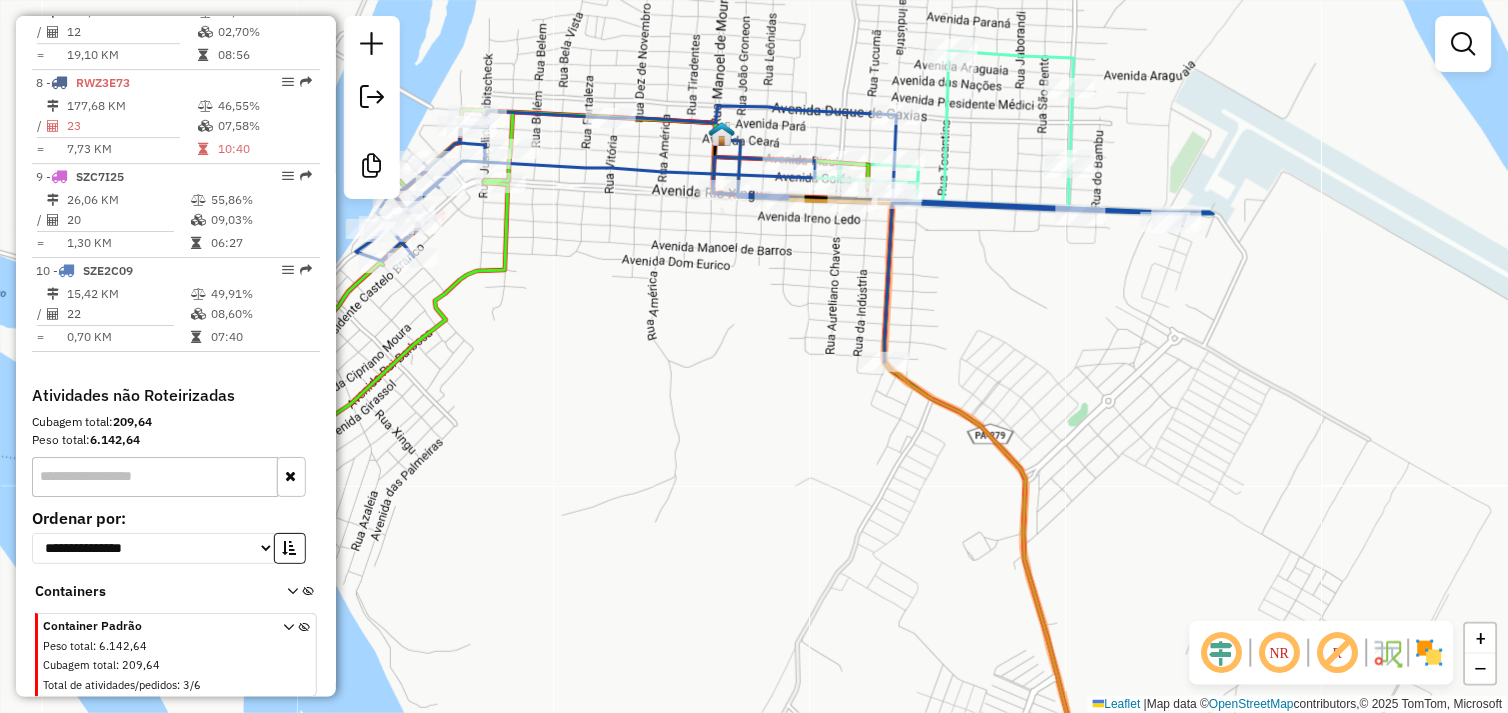 drag, startPoint x: 647, startPoint y: 270, endPoint x: 554, endPoint y: 382, distance: 145.57816 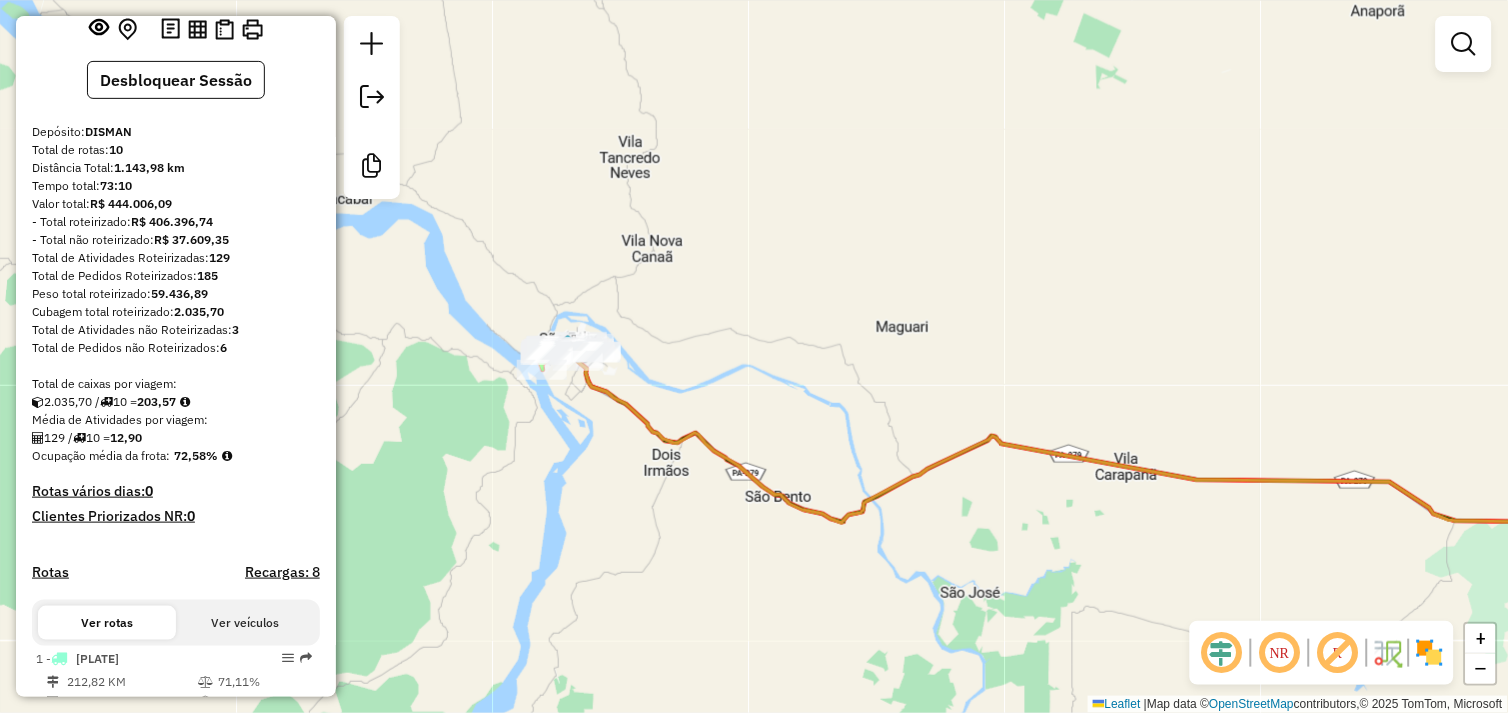 scroll, scrollTop: 0, scrollLeft: 0, axis: both 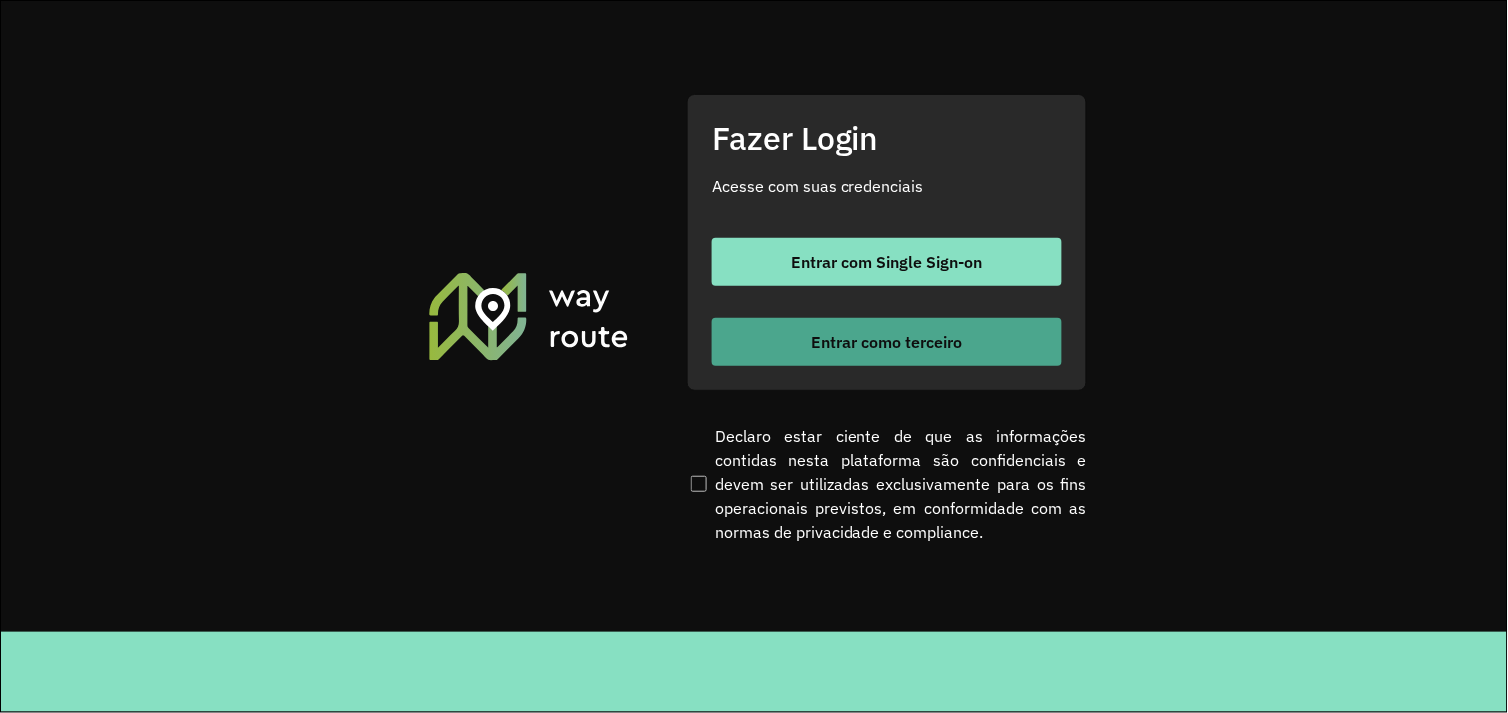 click on "Entrar como terceiro" at bounding box center [887, 342] 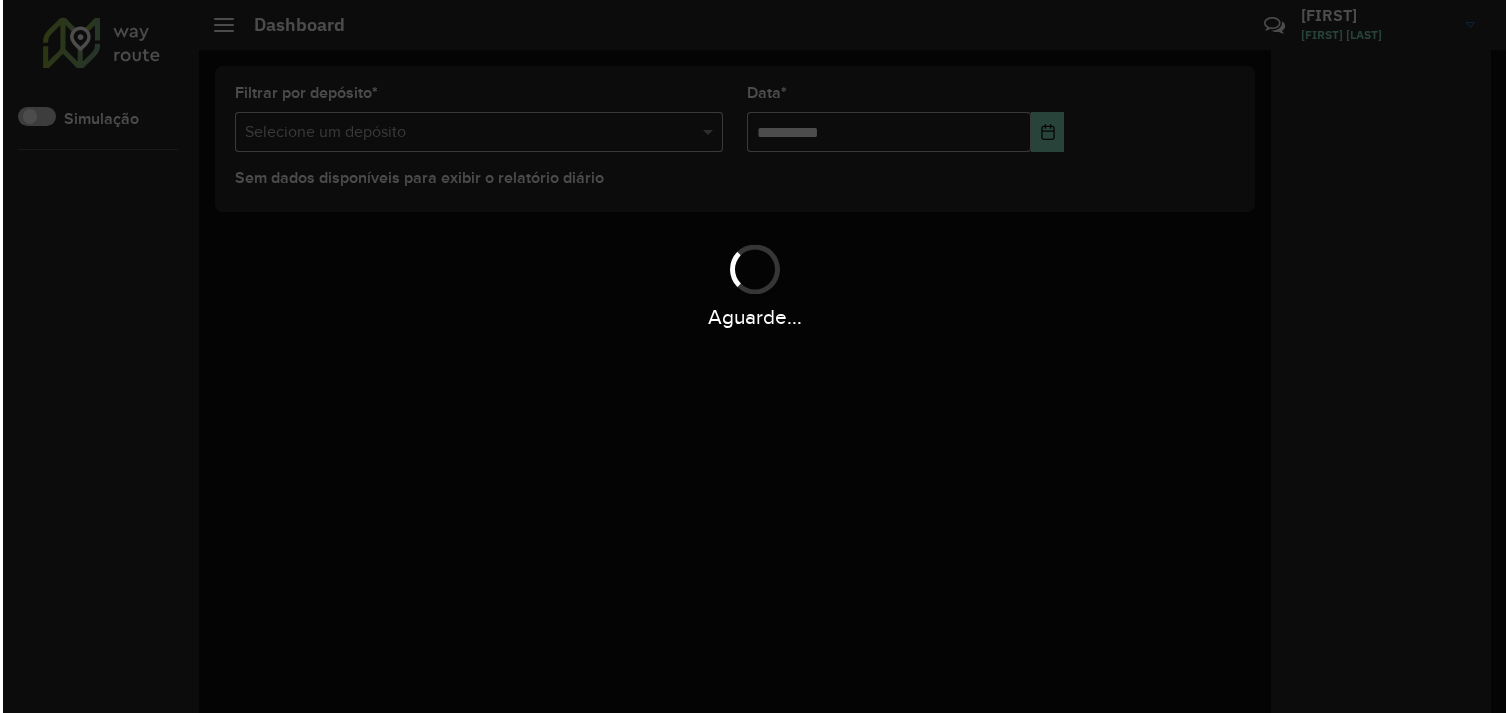scroll, scrollTop: 0, scrollLeft: 0, axis: both 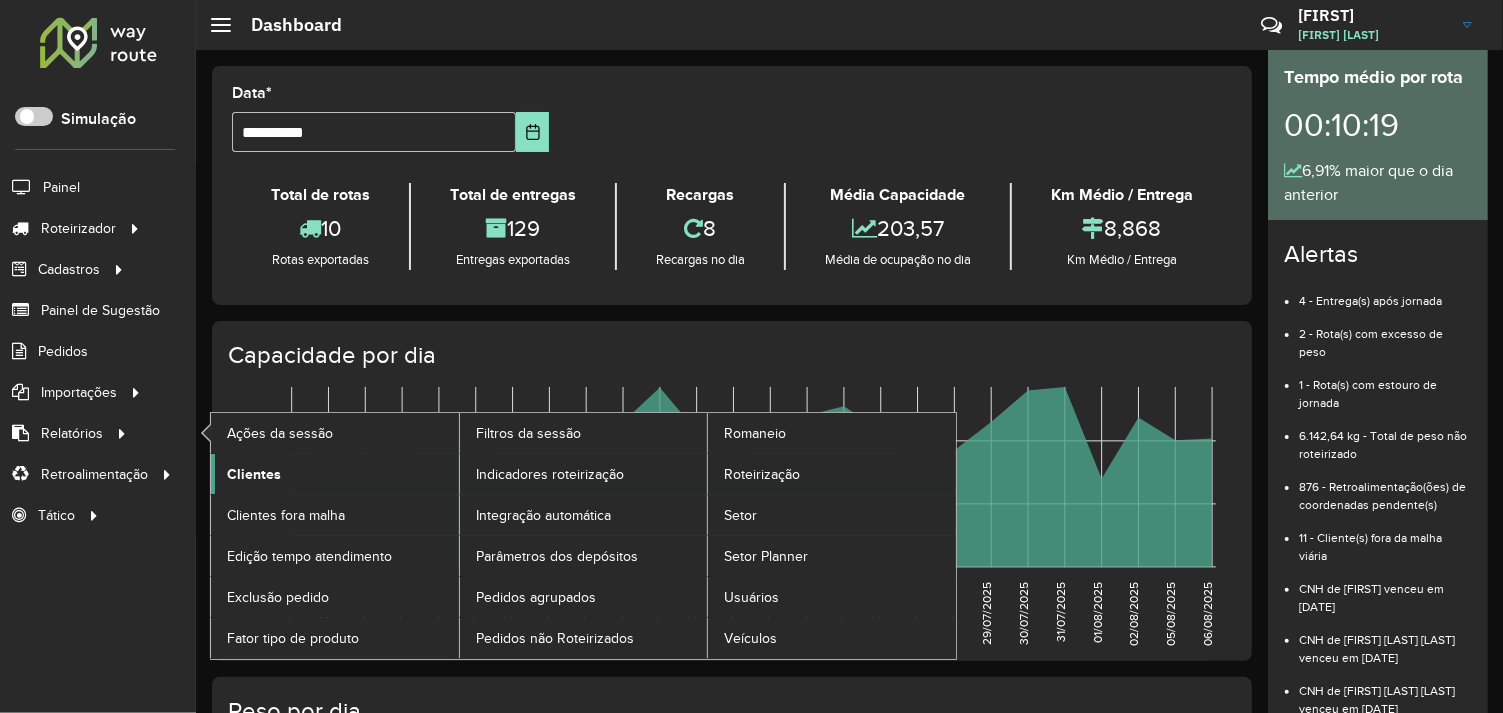 click on "Clientes" 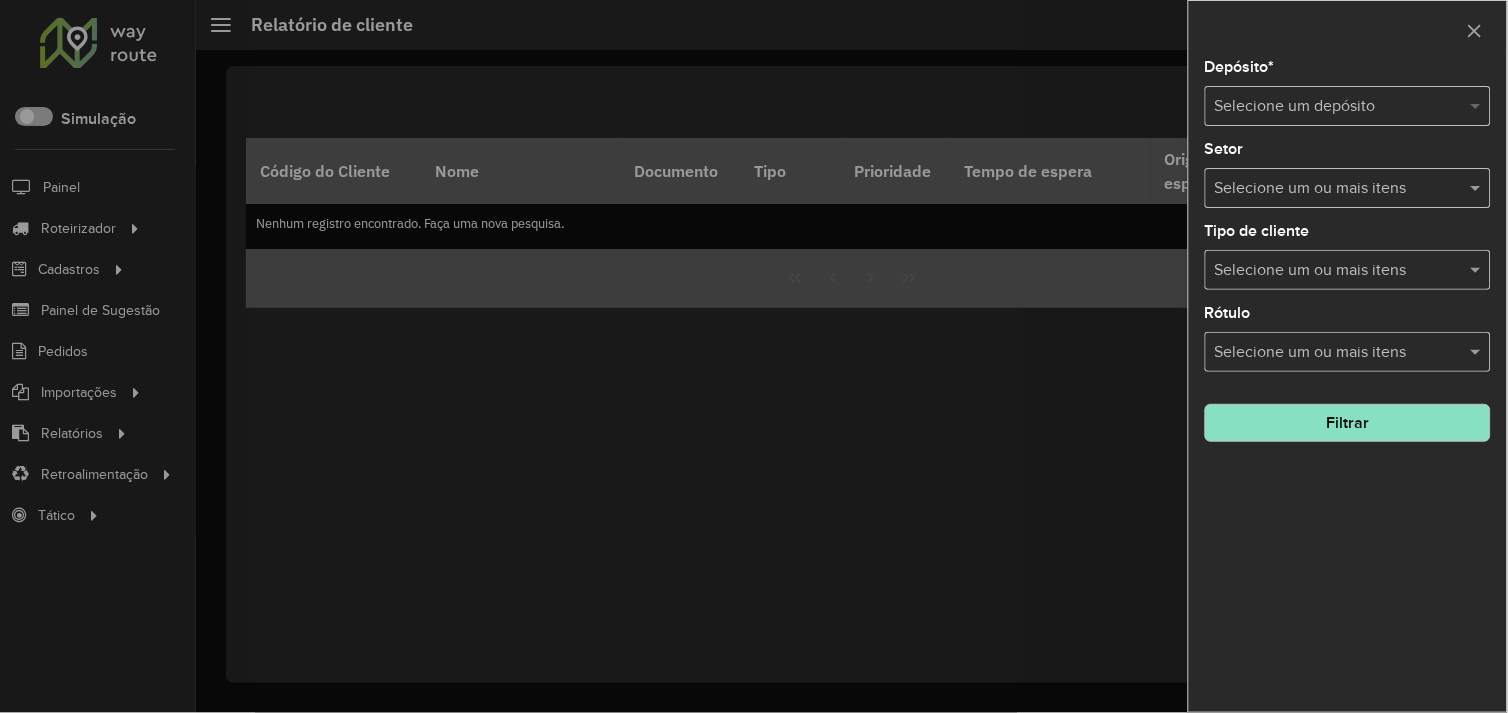 click at bounding box center (1478, 106) 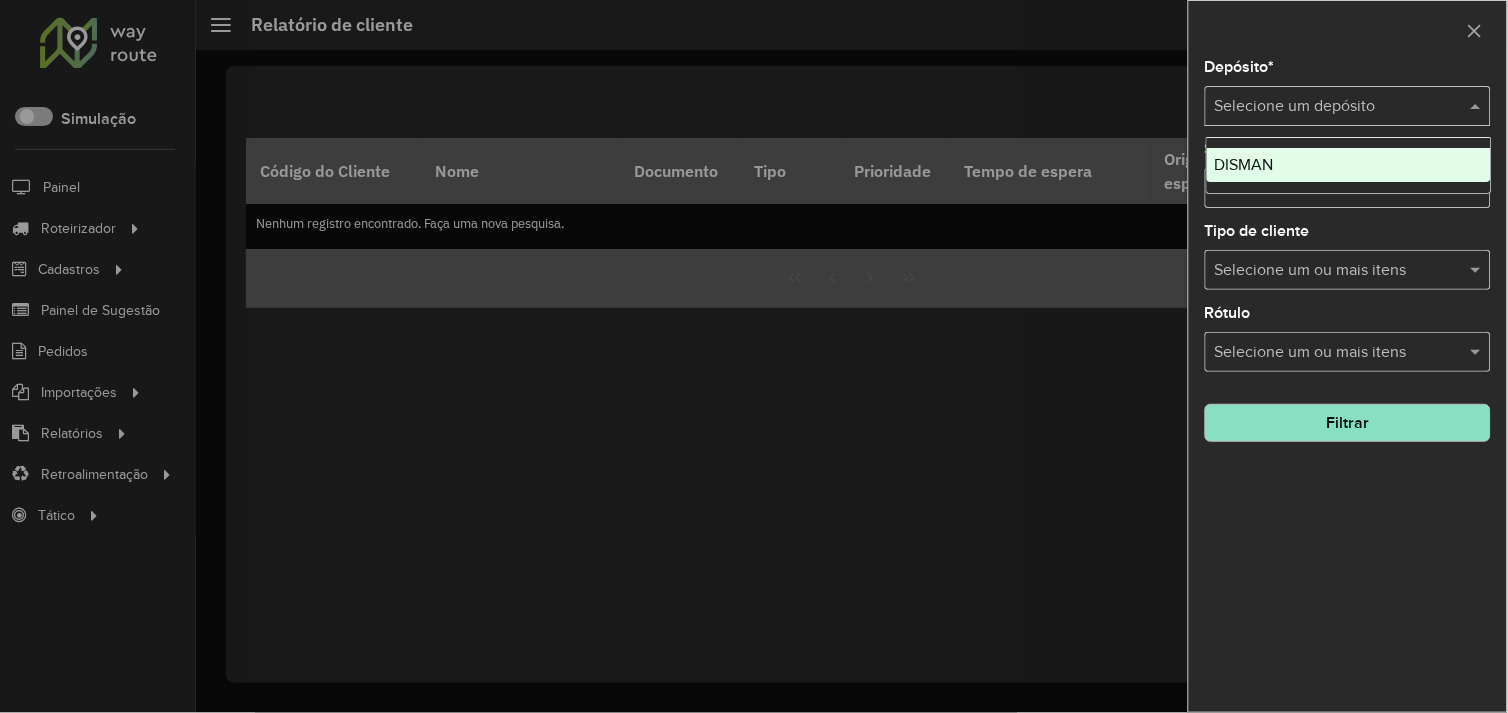 click on "DISMAN" at bounding box center (1349, 165) 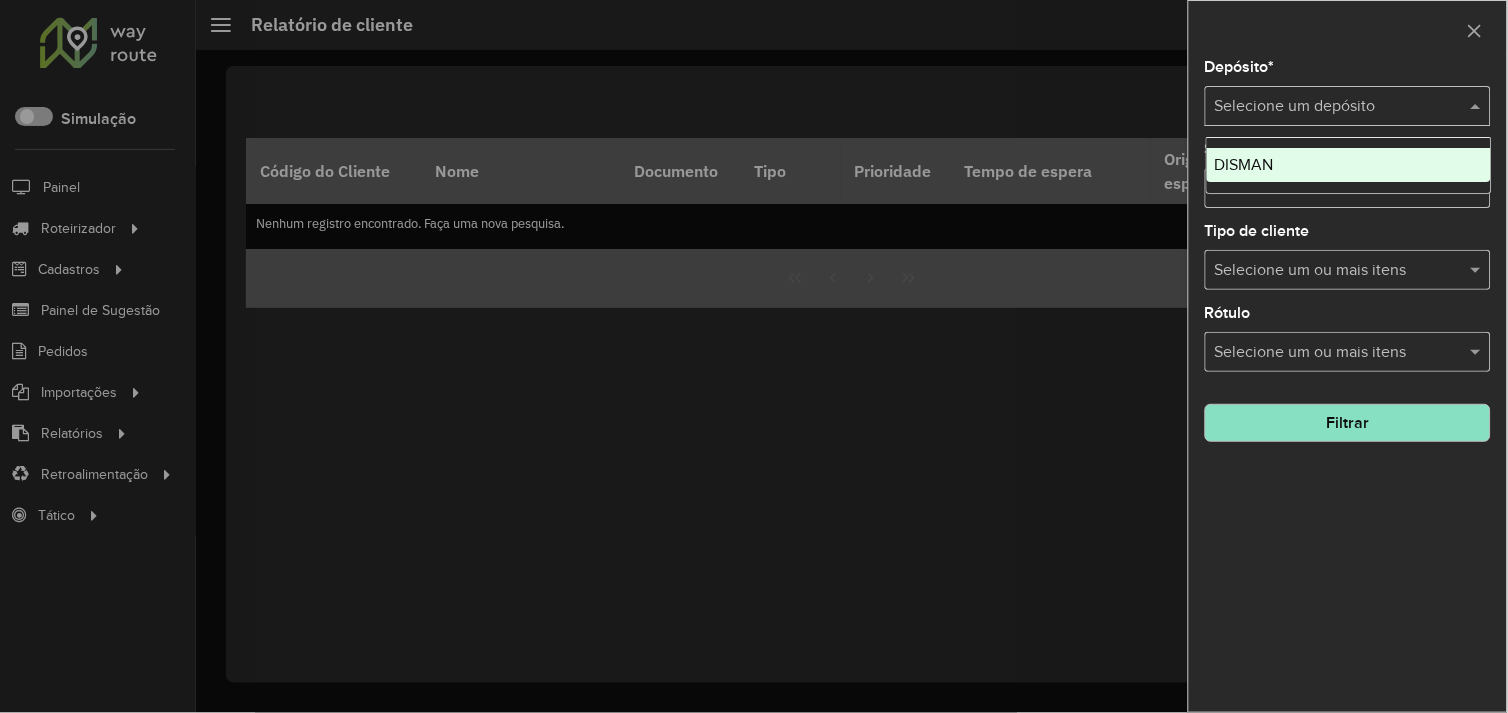 drag, startPoint x: 1287, startPoint y: 162, endPoint x: 1321, endPoint y: 185, distance: 41.04875 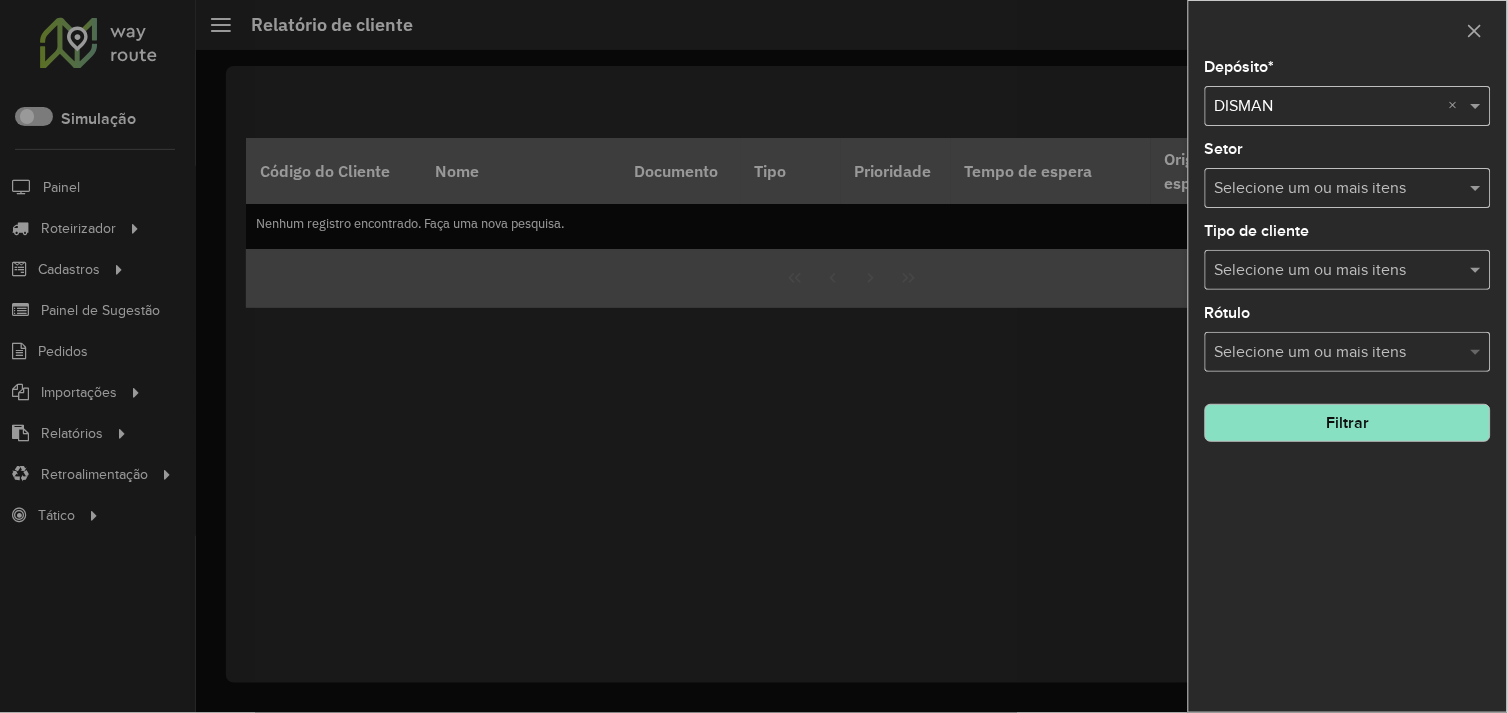 click at bounding box center [1478, 352] 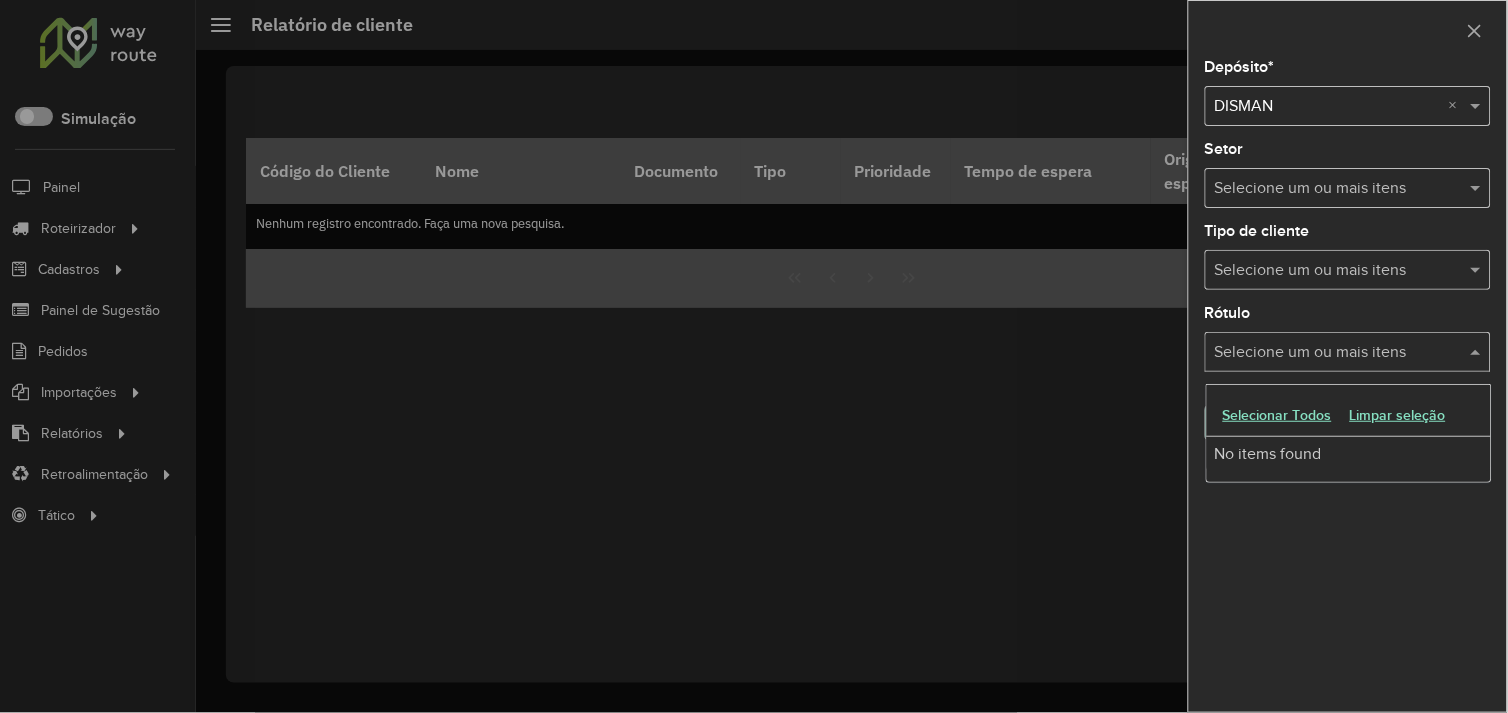 click on "Depósito * Selecione um depósito × DISMAN × Setor Selecione um ou mais itens Tipo de cliente Selecione um ou mais itens Rótulo Selecione um ou mais itens Filtrar" 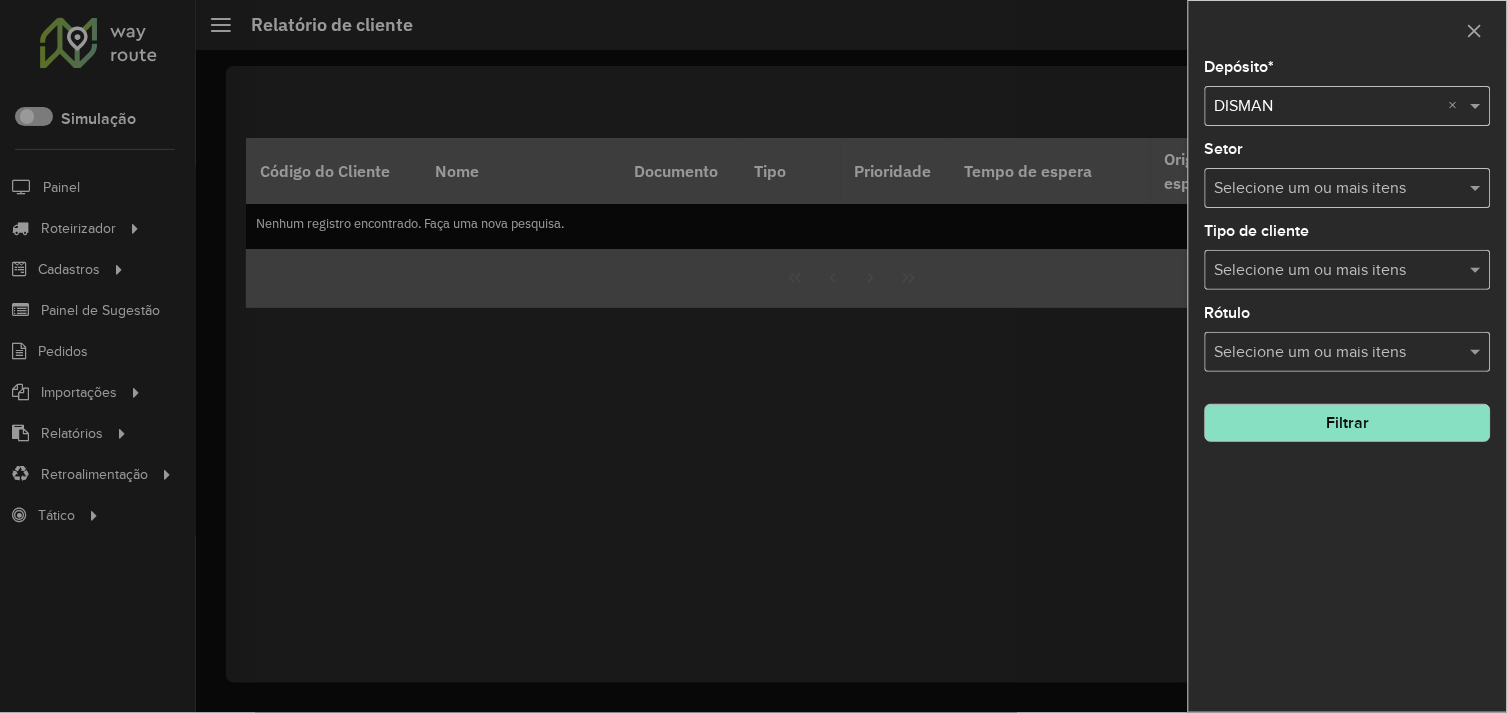 click on "Filtrar" 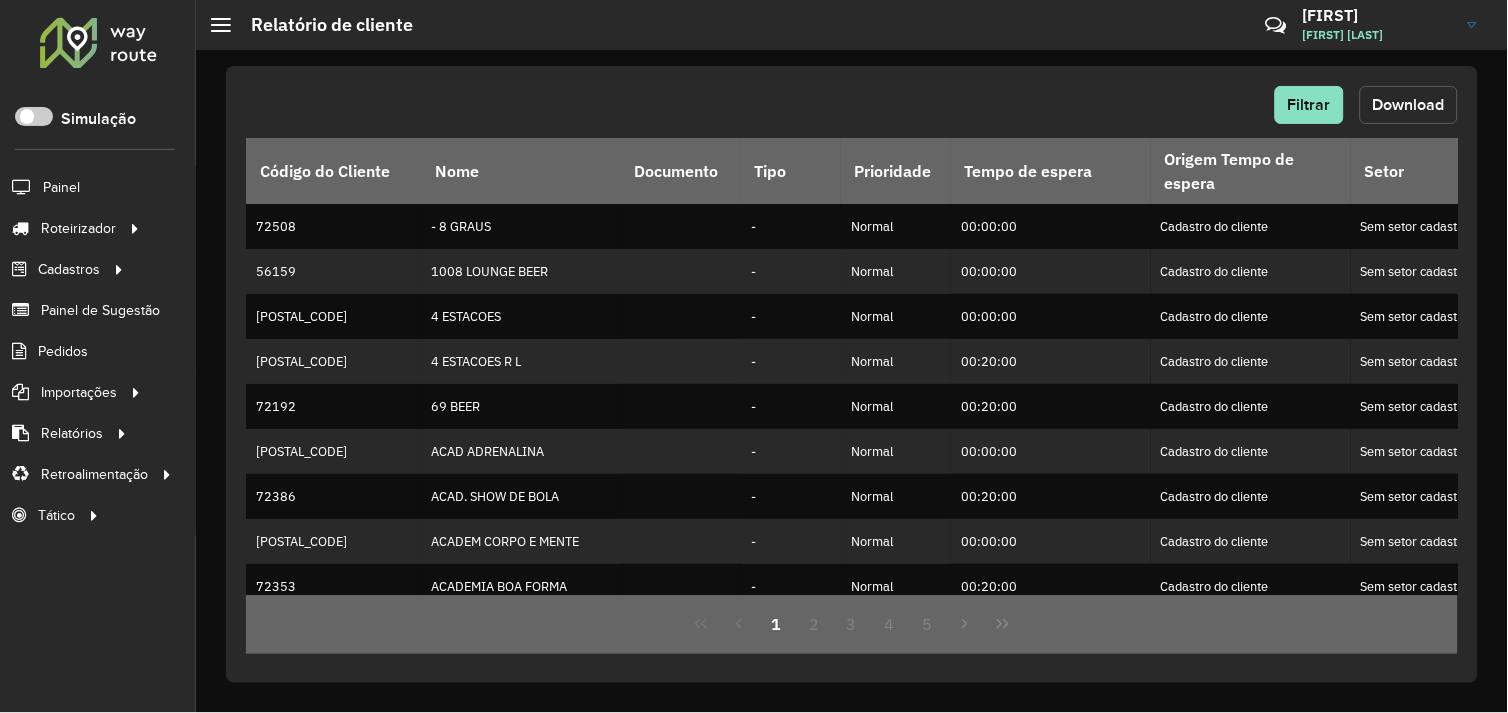 click on "Download" 